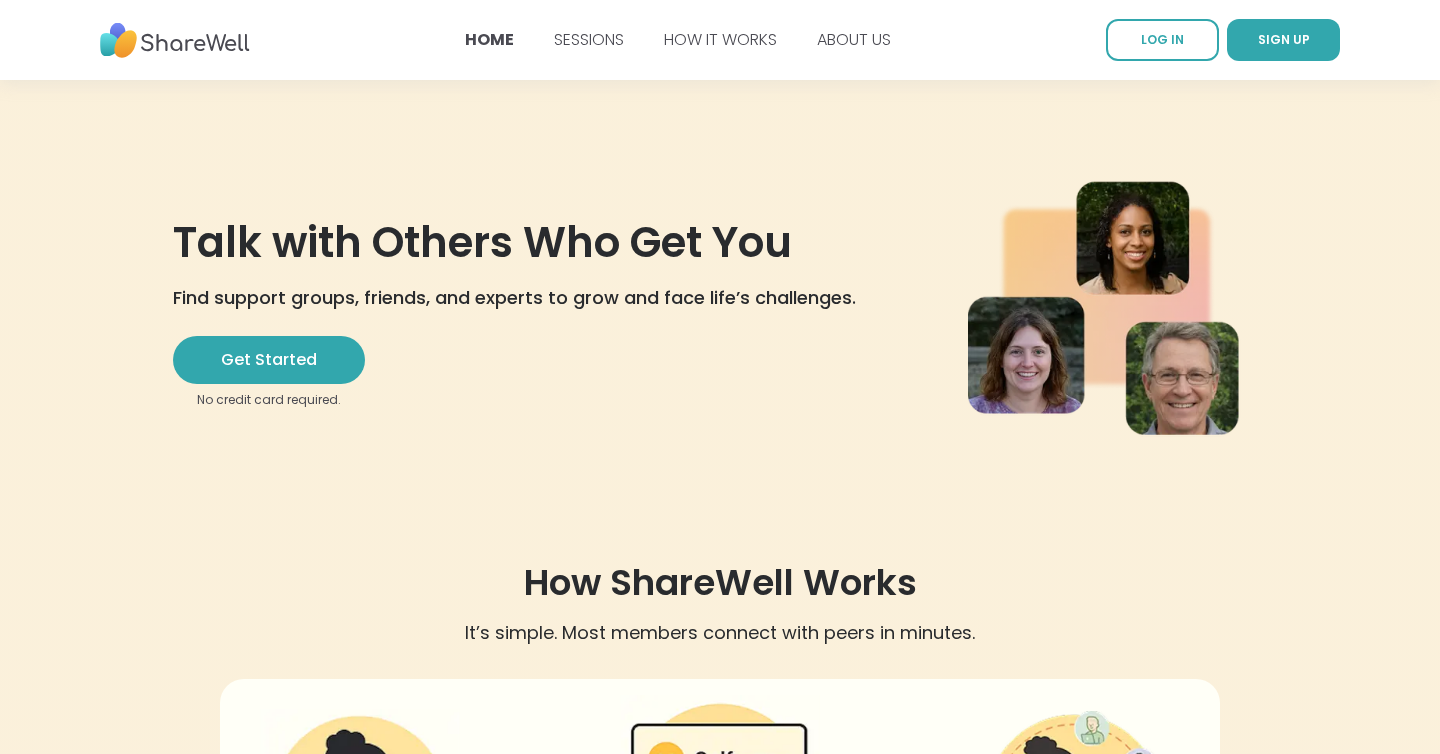 scroll, scrollTop: 90, scrollLeft: 0, axis: vertical 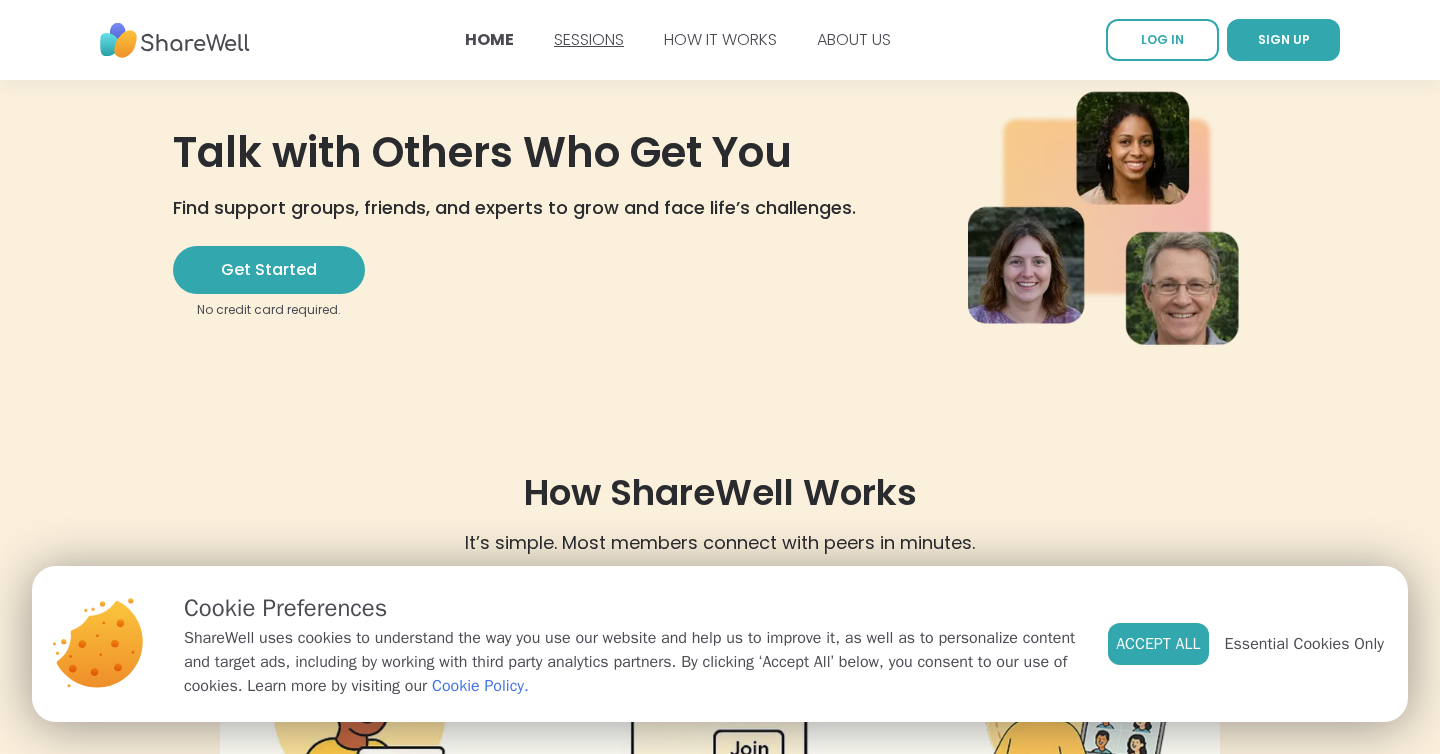 click on "SESSIONS" at bounding box center [589, 39] 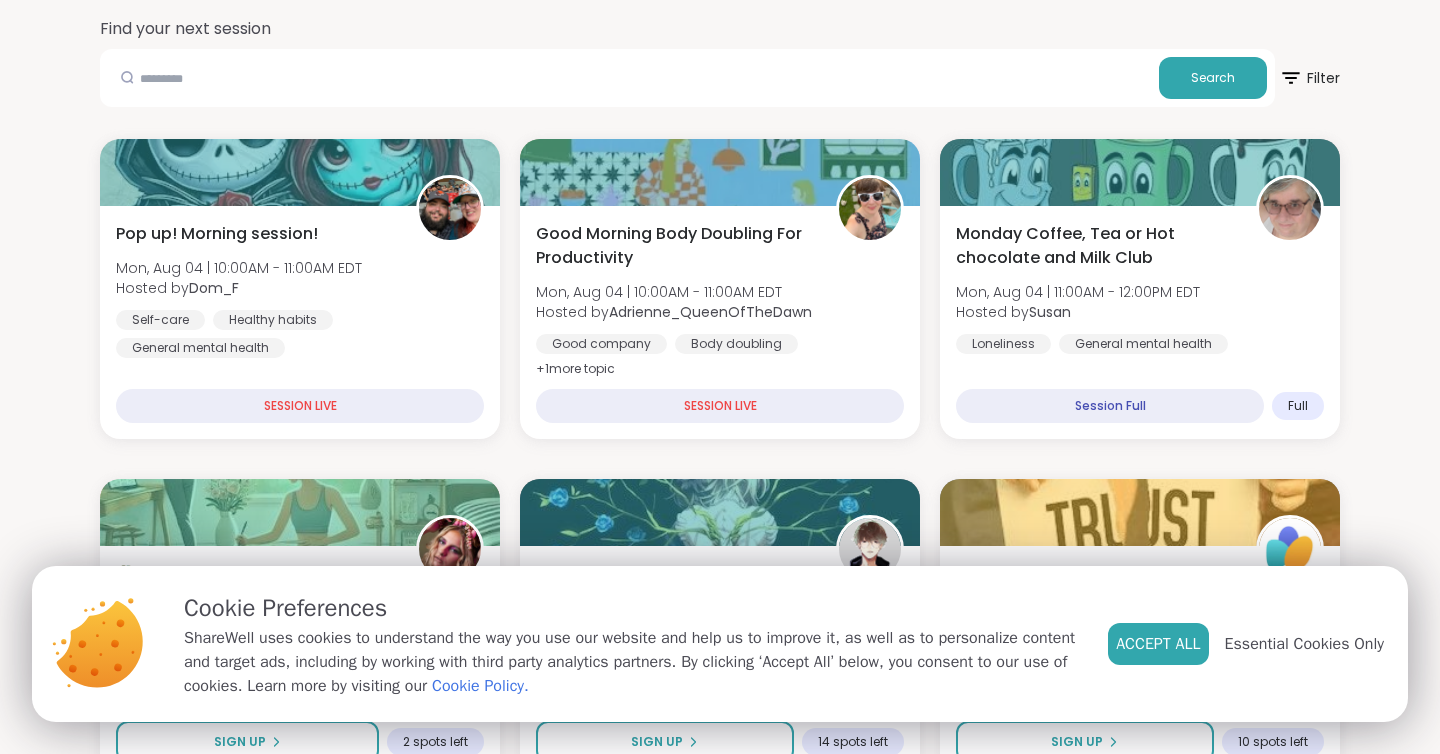 scroll, scrollTop: 207, scrollLeft: 0, axis: vertical 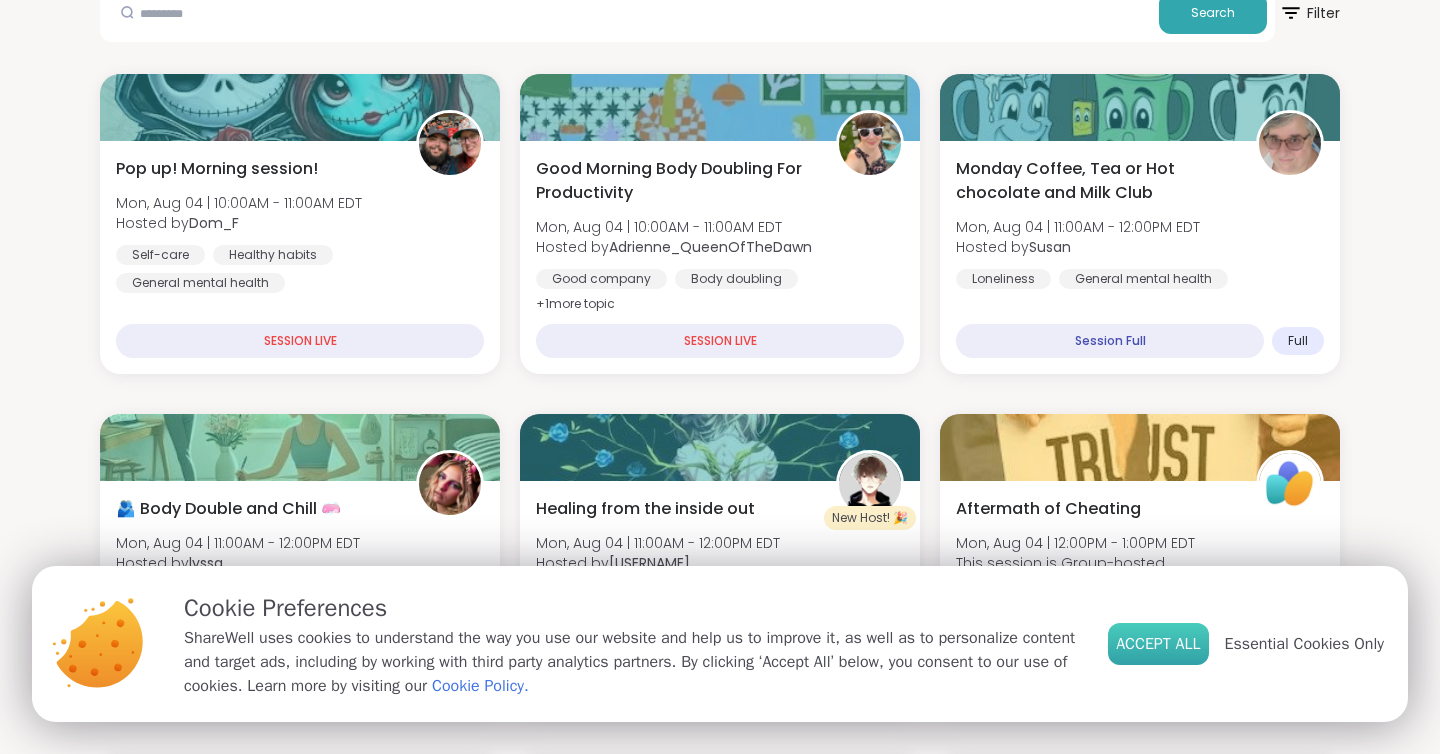 click on "Accept All" at bounding box center [1158, 644] 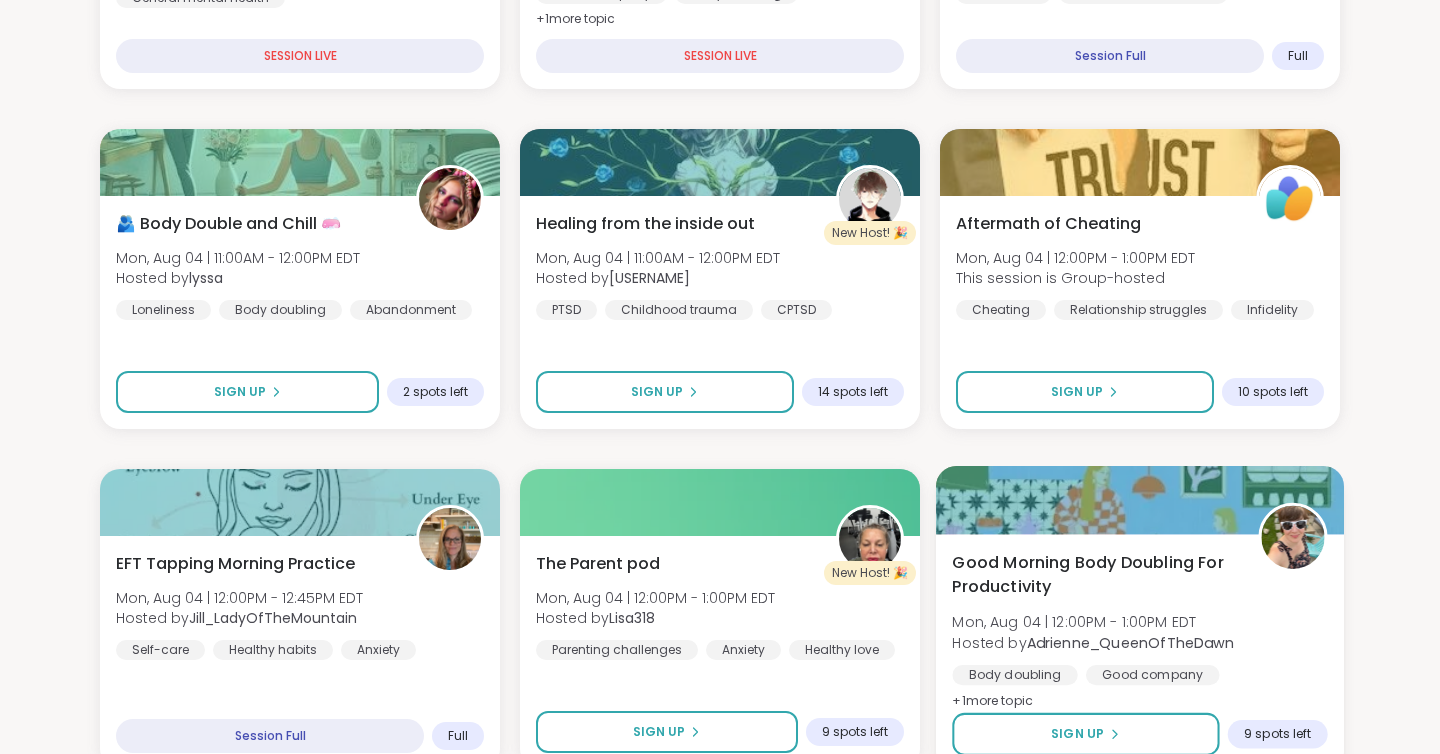 scroll, scrollTop: 0, scrollLeft: 0, axis: both 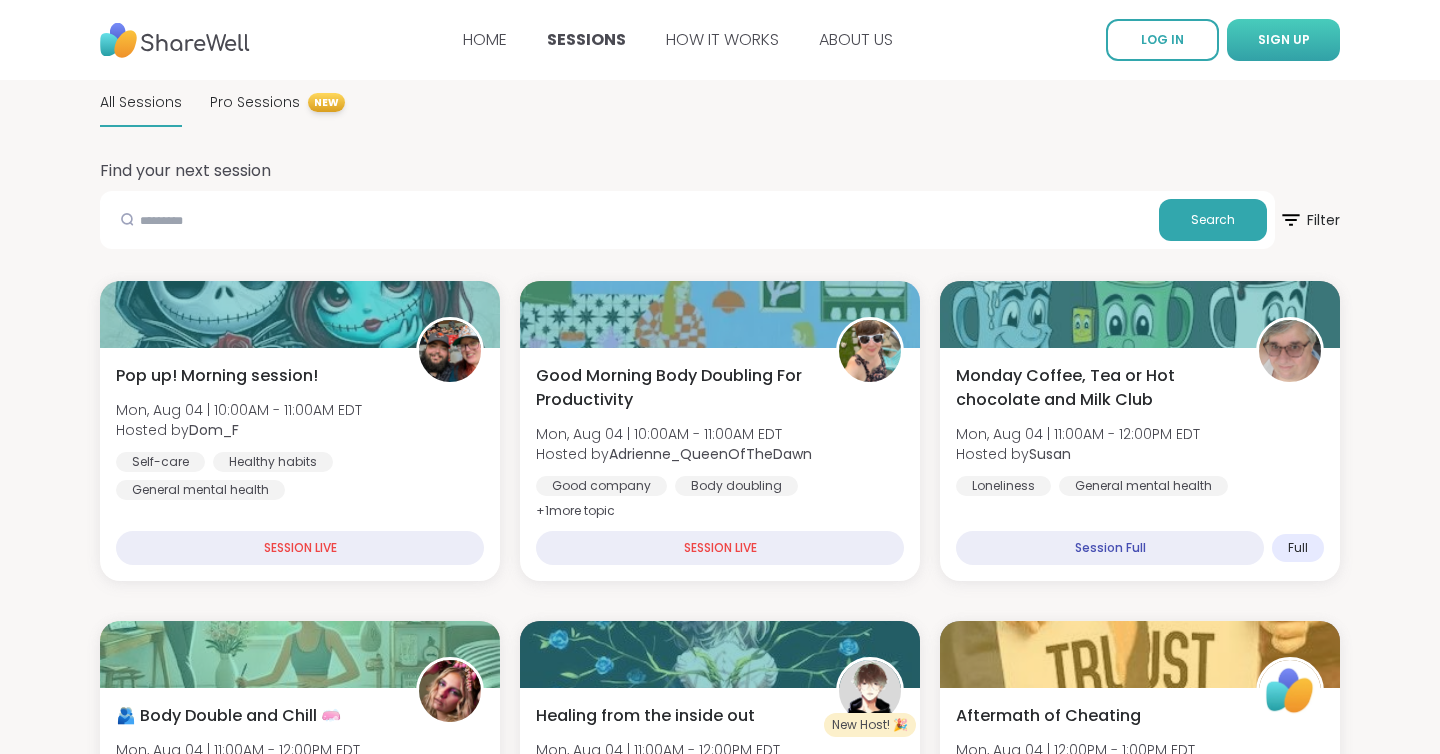 click on "SIGN UP" at bounding box center [1283, 40] 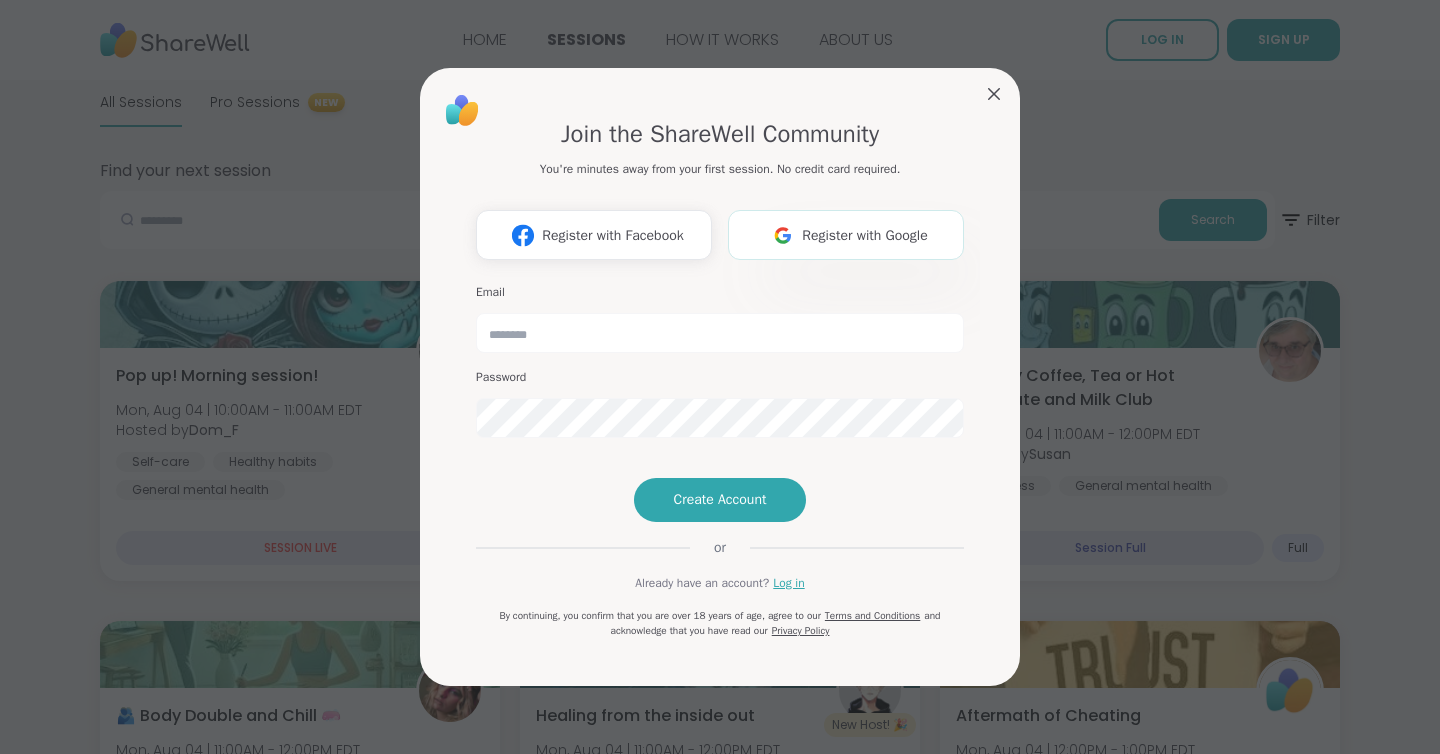 click on "Register with Google" at bounding box center (865, 235) 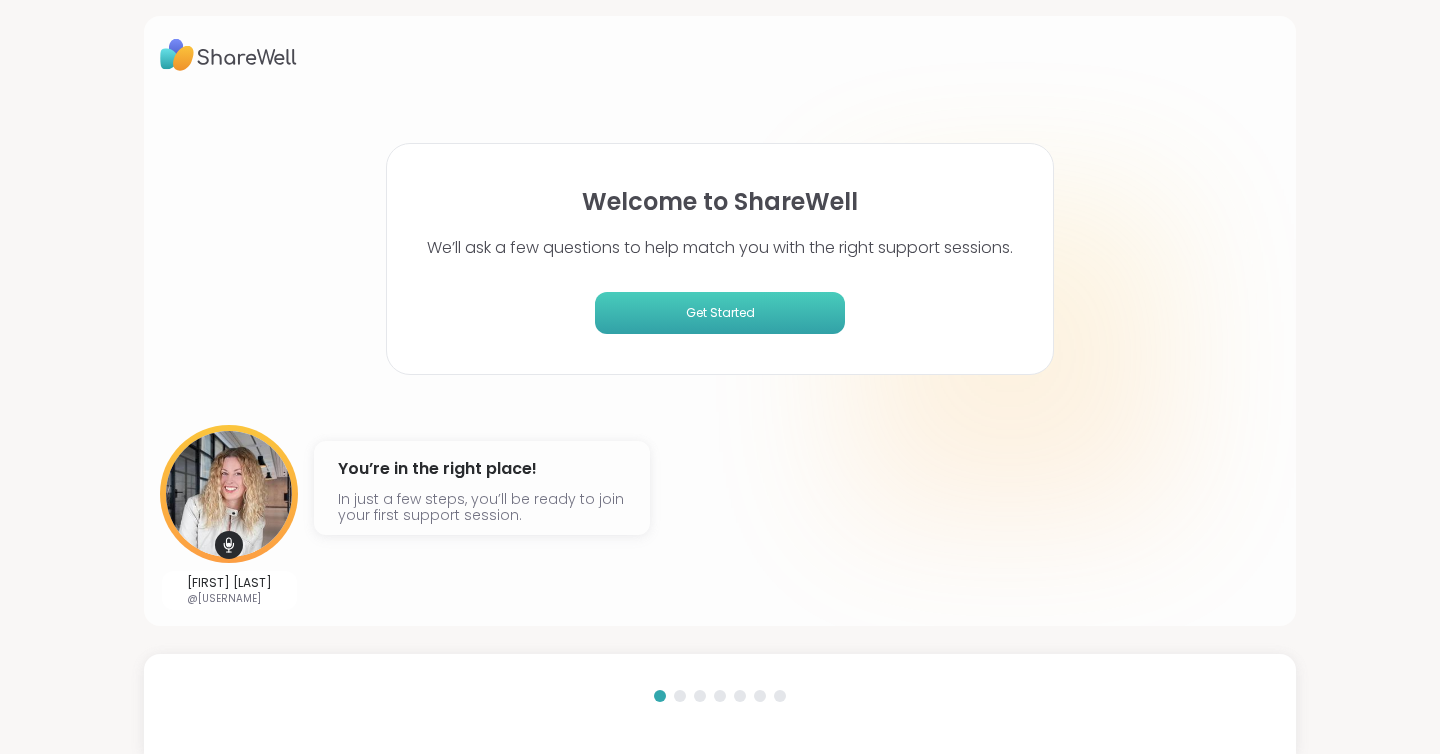 click on "Get Started" at bounding box center [720, 313] 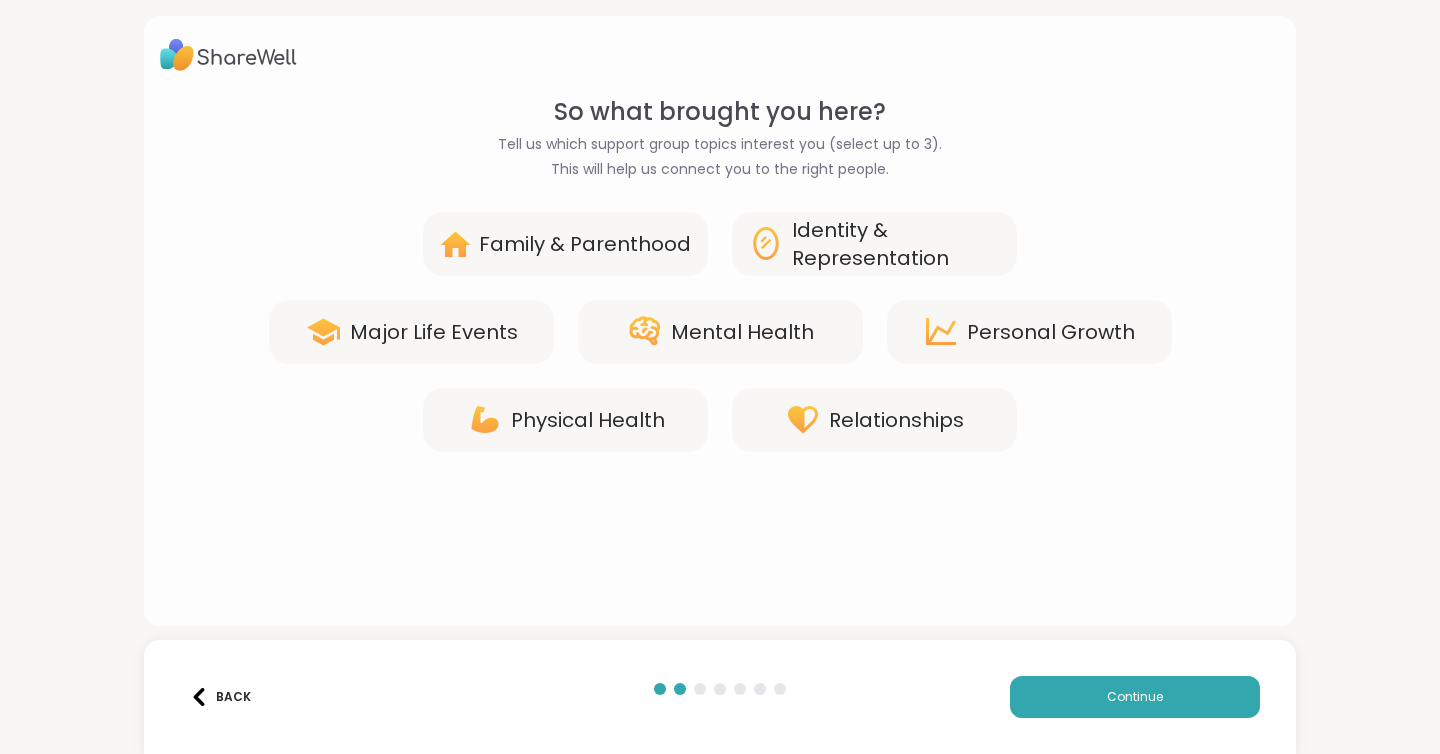 click on "Identity & Representation" at bounding box center (896, 244) 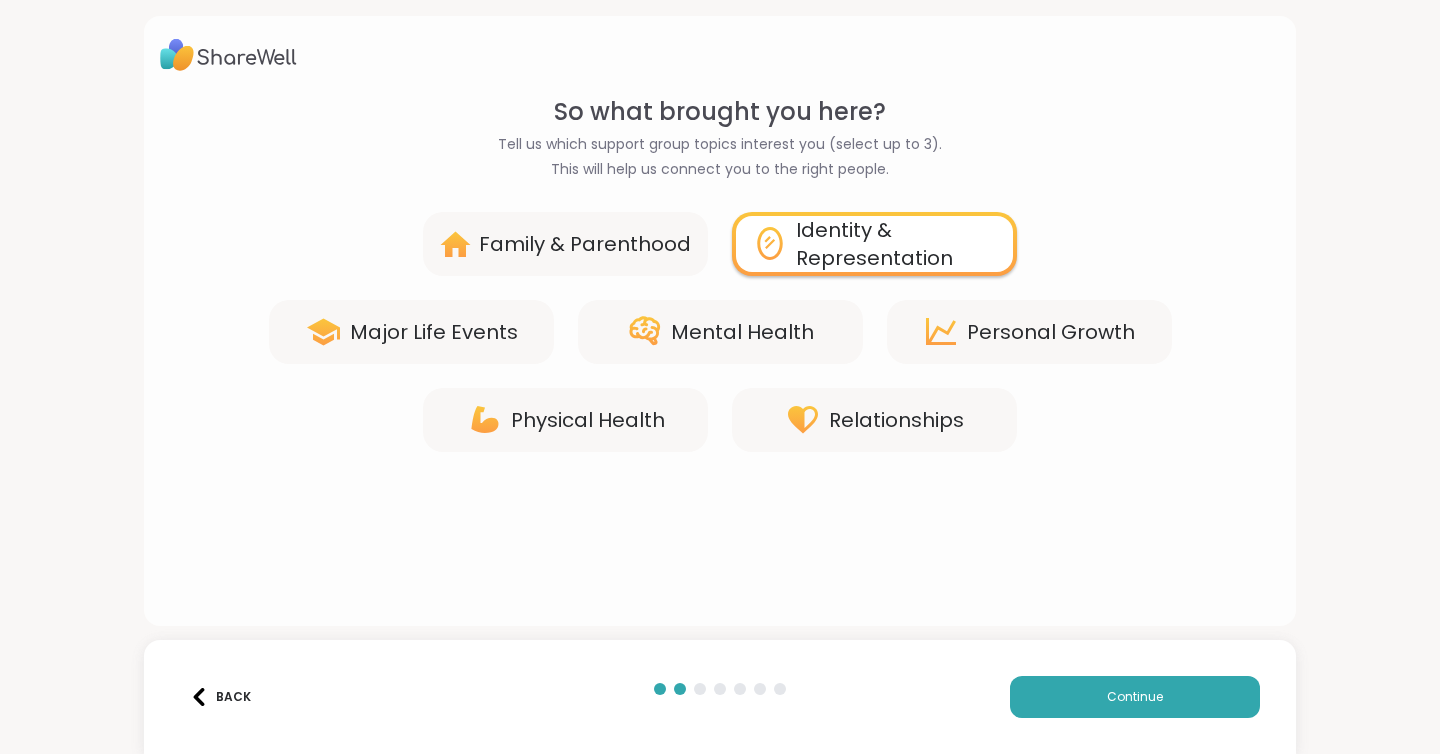 click on "Identity & Representation" at bounding box center (896, 244) 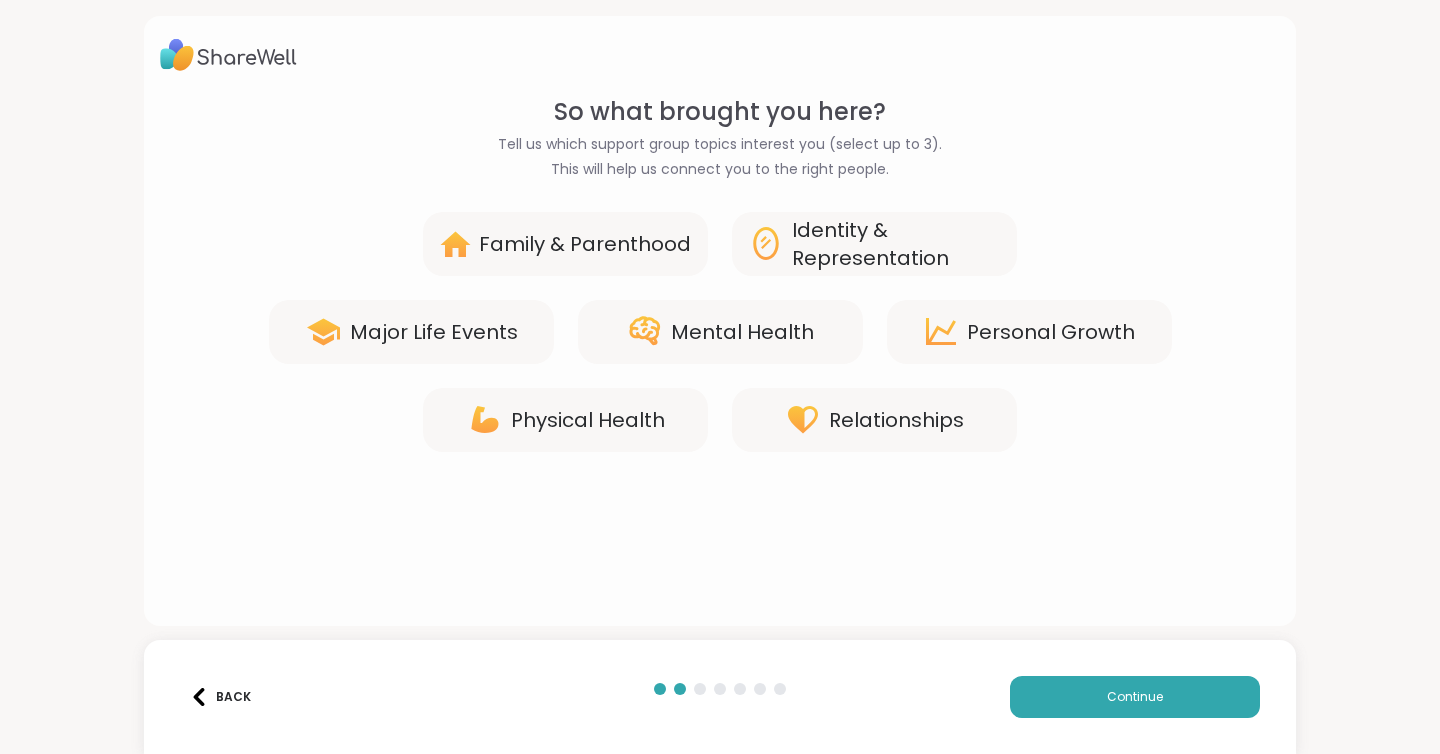 click on "Mental Health" at bounding box center (742, 332) 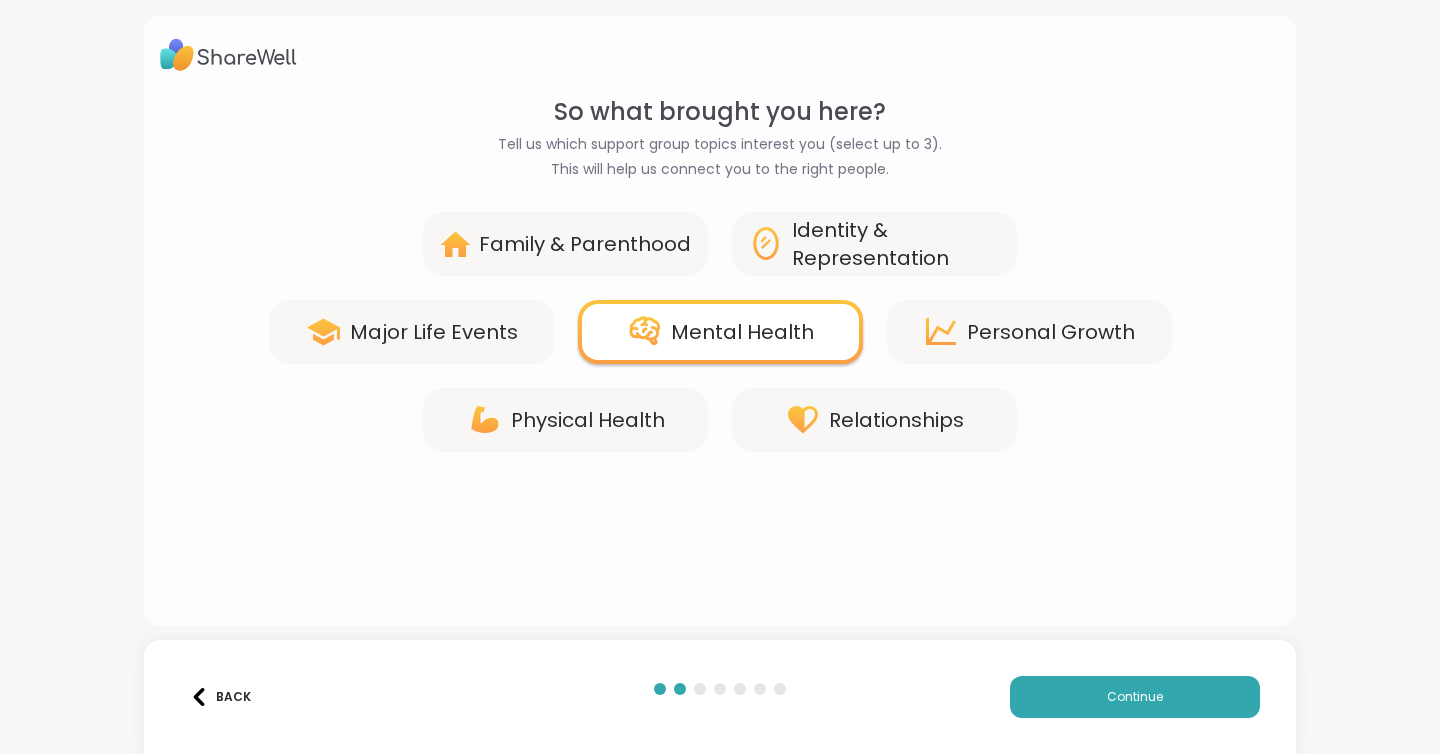 click on "Major Life Events" at bounding box center [434, 332] 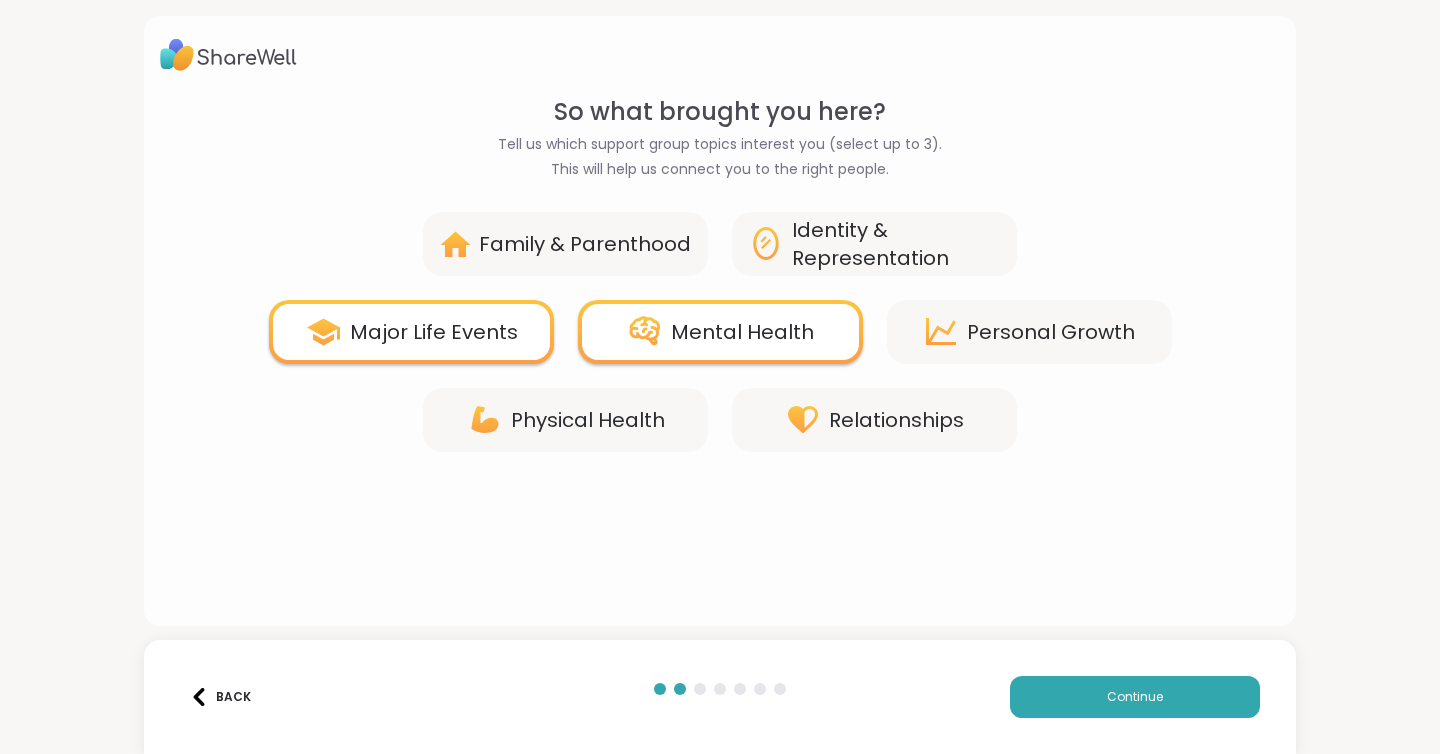 click 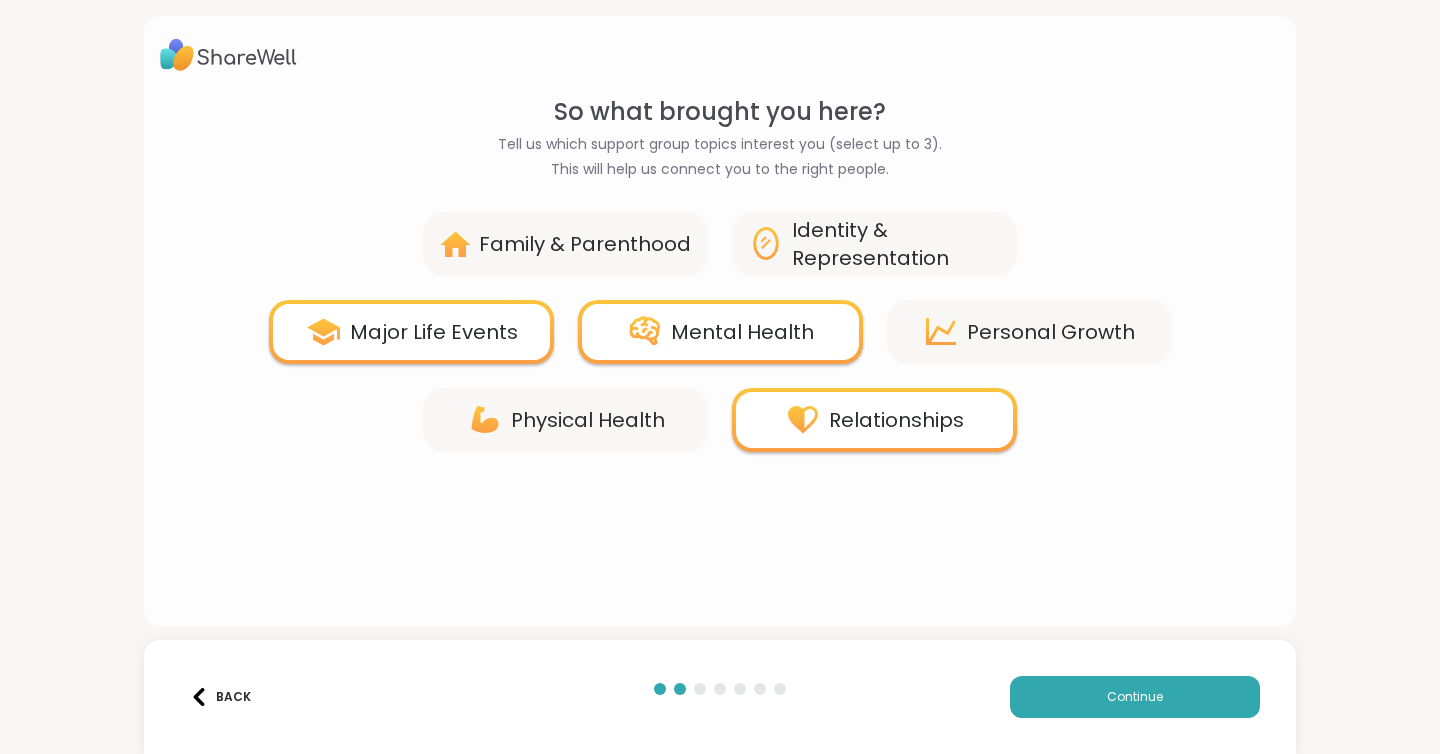 click on "Personal Growth" at bounding box center (1029, 332) 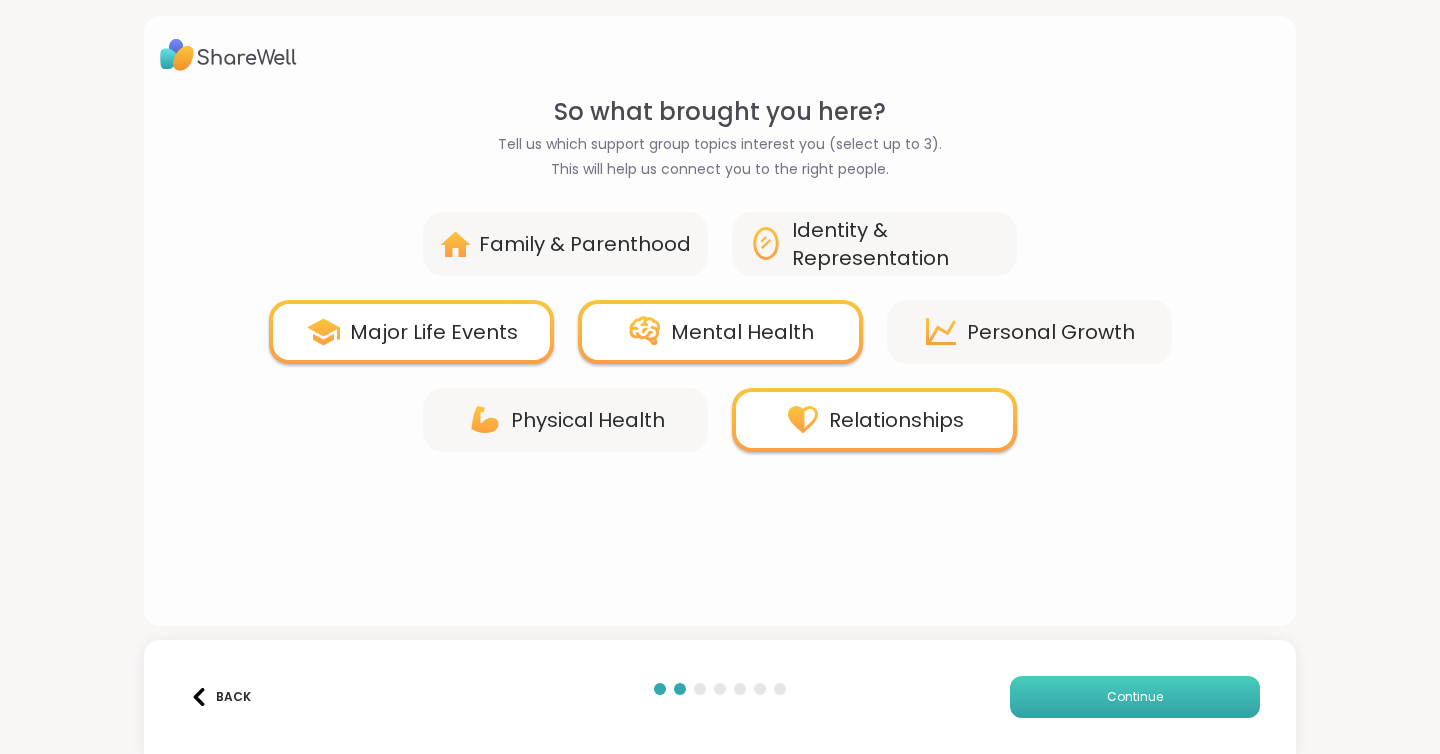 click on "Continue" at bounding box center [1135, 697] 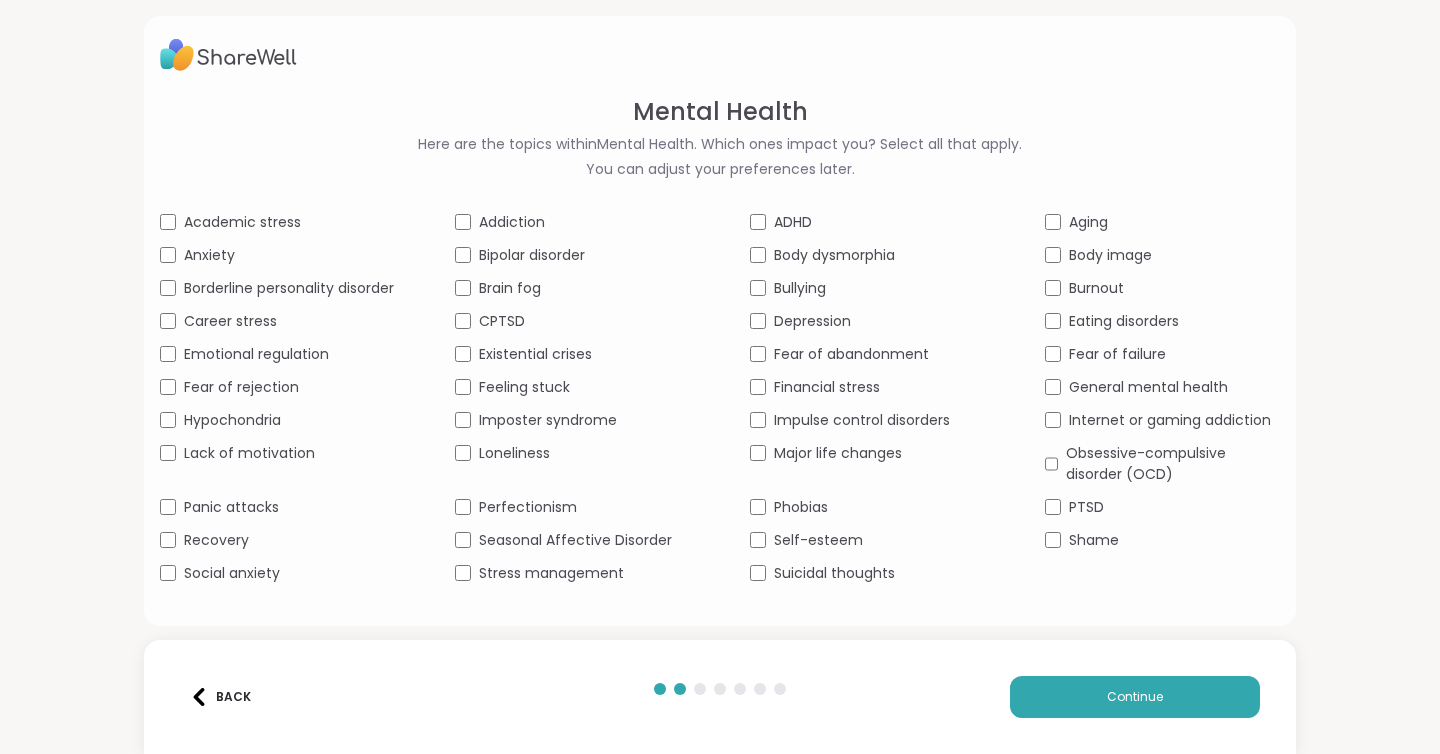 click on "Academic stress Addiction ADHD Aging Anxiety Bipolar disorder Body dysmorphia Body image Borderline personality disorder Brain fog Bullying Burnout Career stress CPTSD Depression Eating disorders Emotional regulation Existential crises Fear of abandonment Fear of failure Fear of rejection Feeling stuck Financial stress General mental health Hypochondria Imposter syndrome Impulse control disorders Internet or gaming addiction Lack of motivation Loneliness Major life changes Obsessive-compulsive disorder (OCD) Panic attacks Perfectionism Phobias PTSD Recovery Seasonal Affective Disorder Self-esteem Shame Social anxiety Stress management Suicidal thoughts" at bounding box center (720, 398) 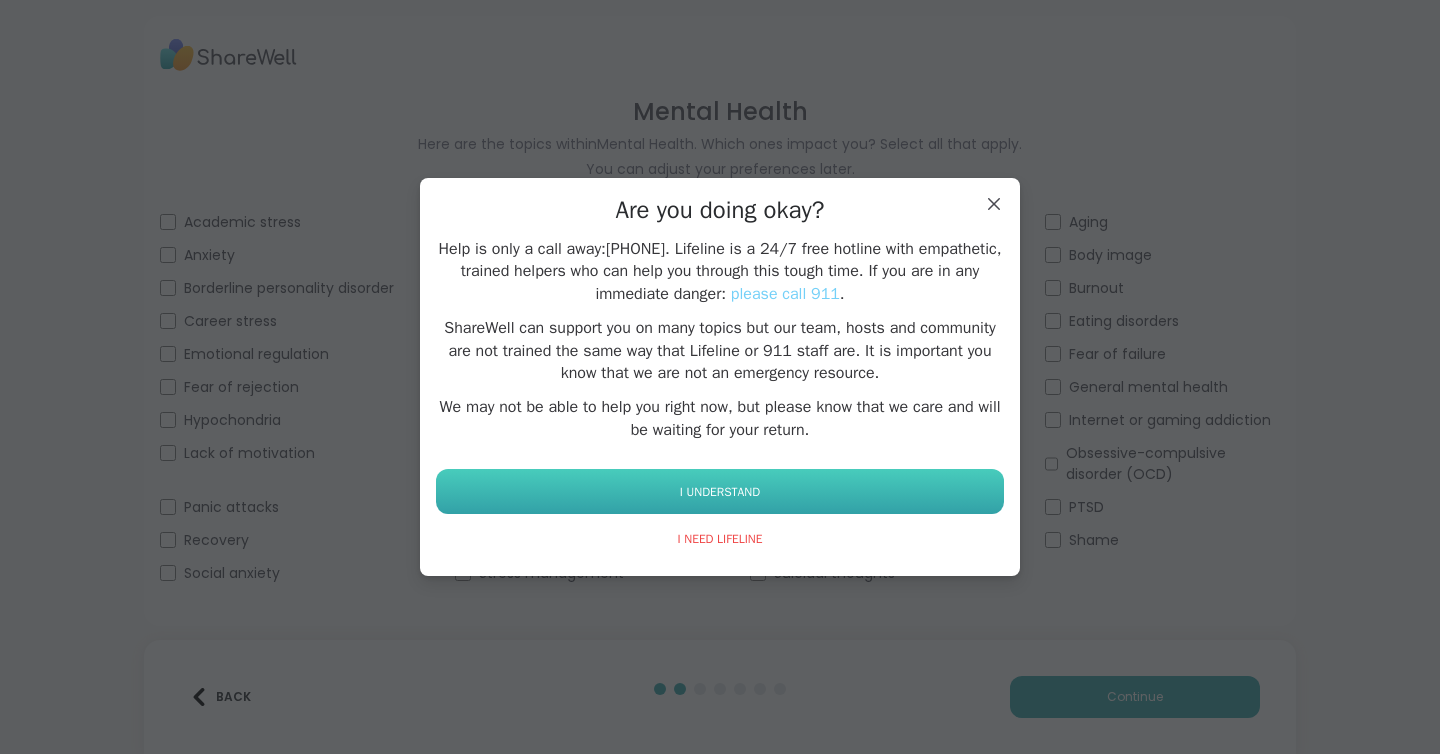 click on "I UNDERSTAND" at bounding box center (720, 491) 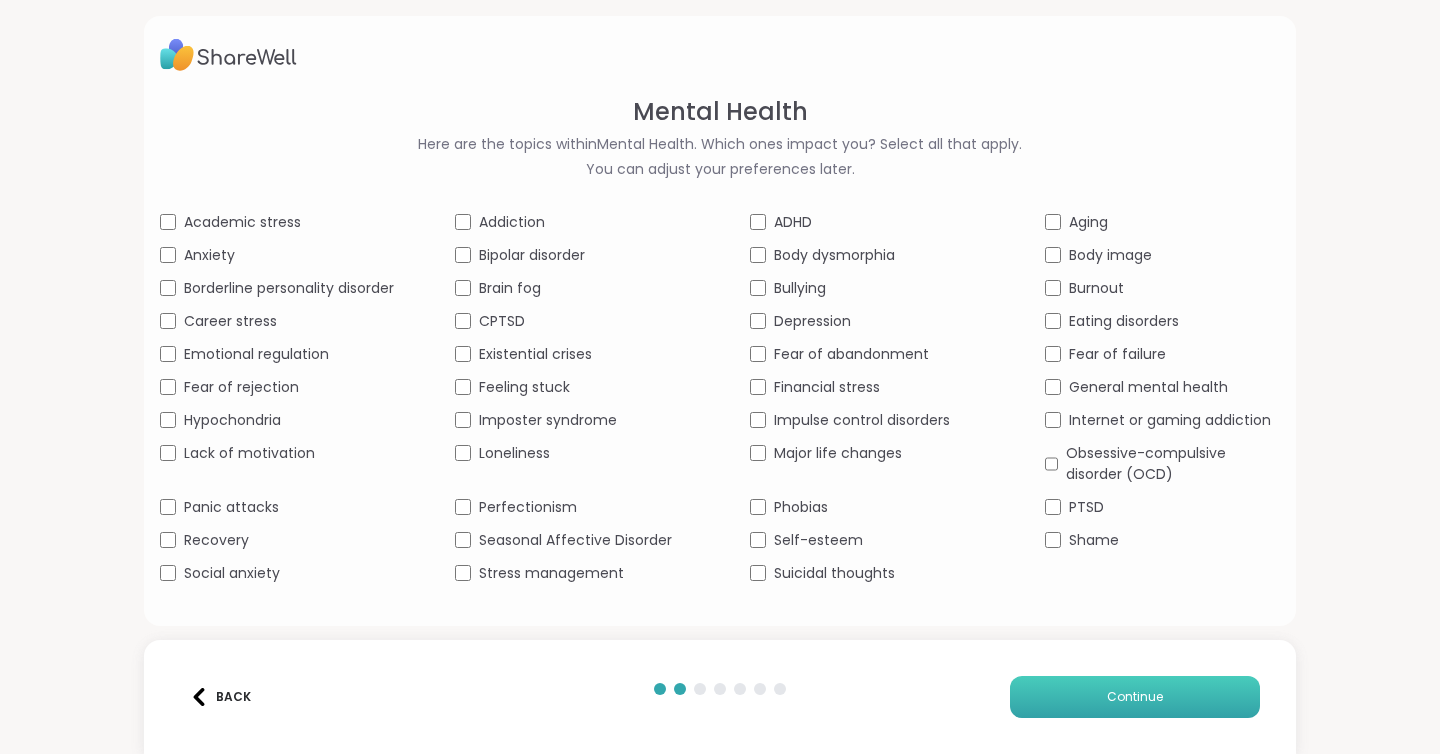 click on "Continue" at bounding box center (1135, 697) 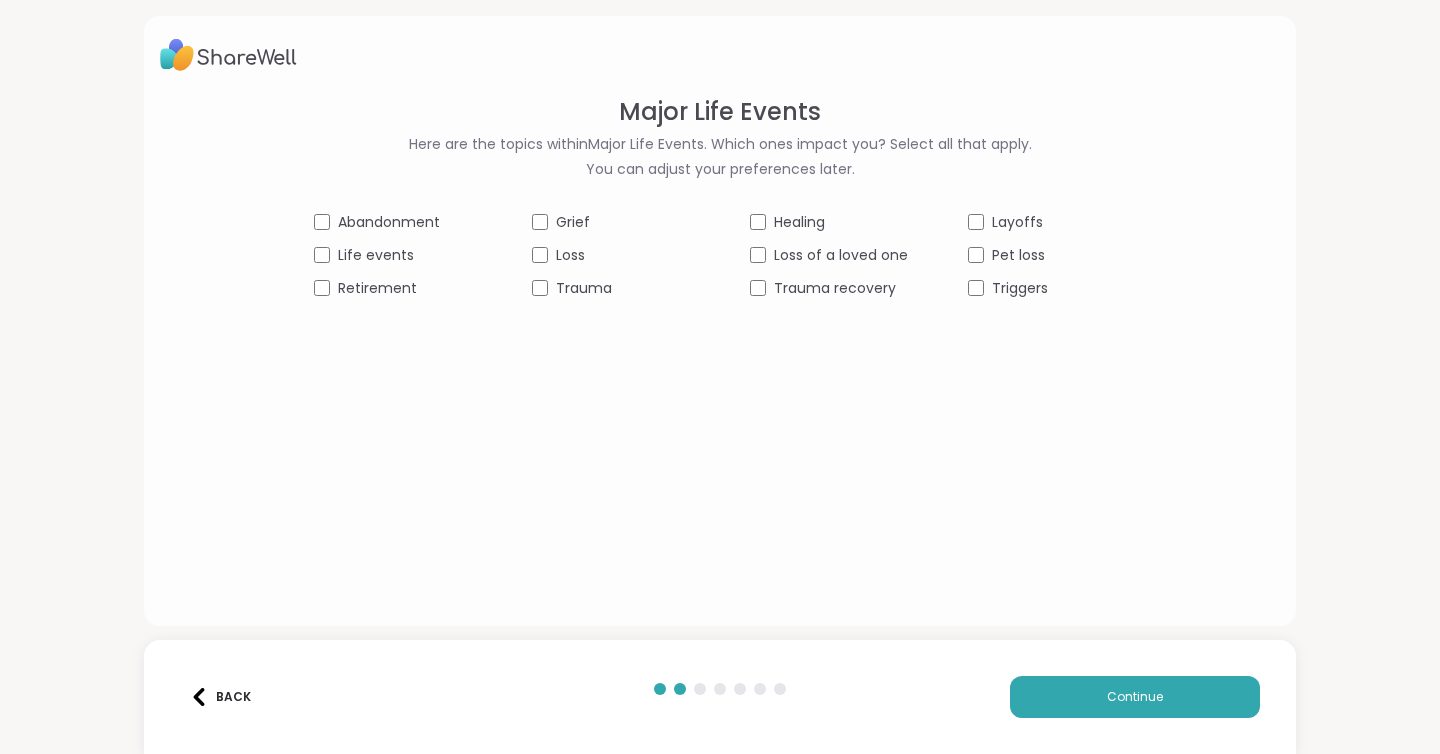click on "Trauma recovery" at bounding box center (829, 288) 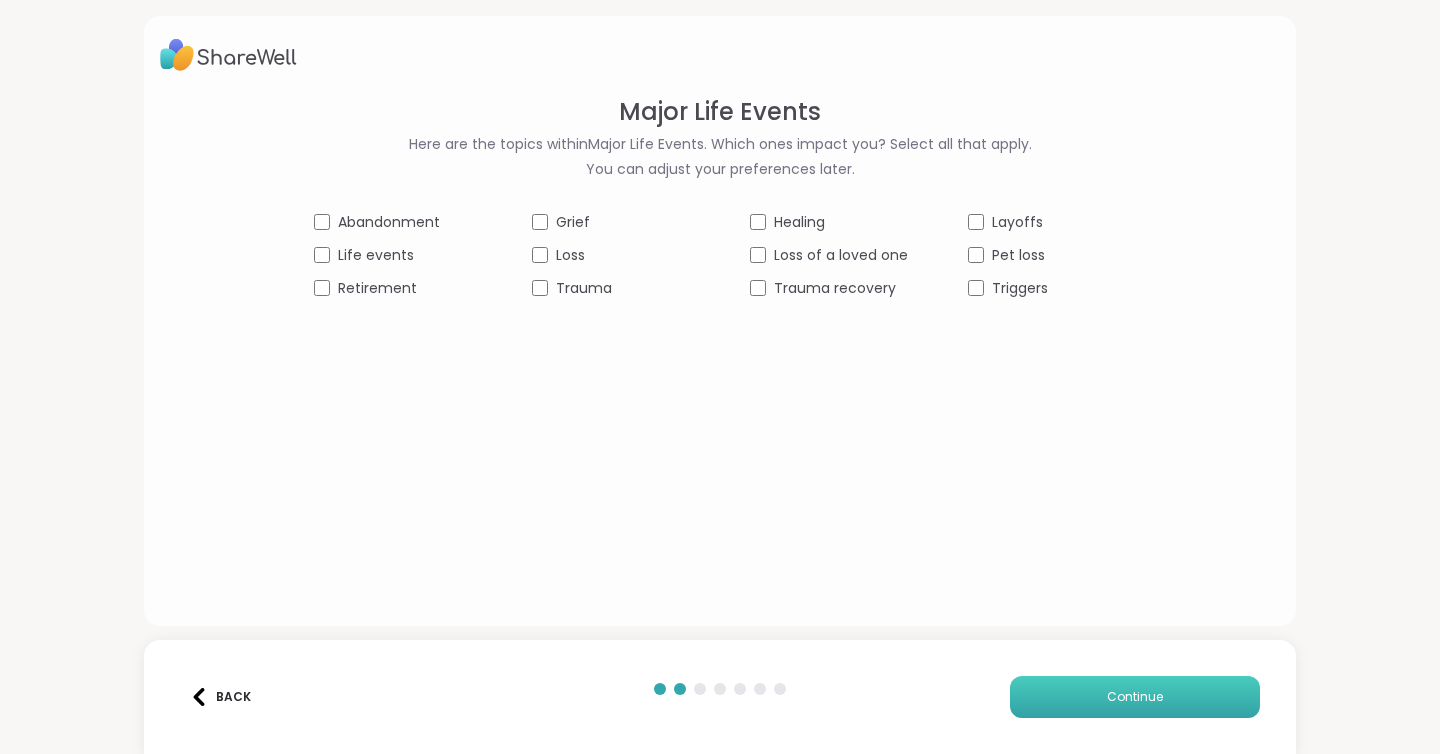 click on "Continue" at bounding box center [1135, 697] 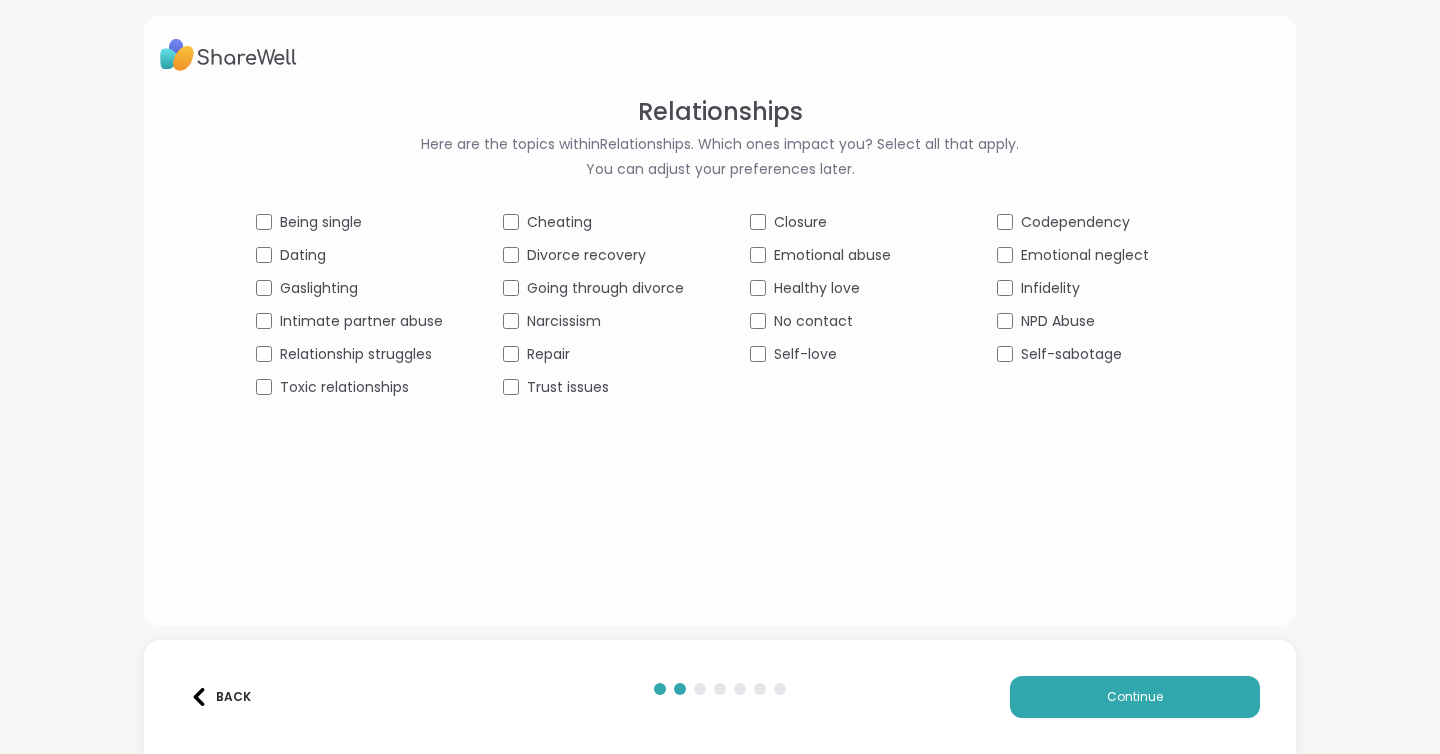 click on "Being single" at bounding box center [349, 222] 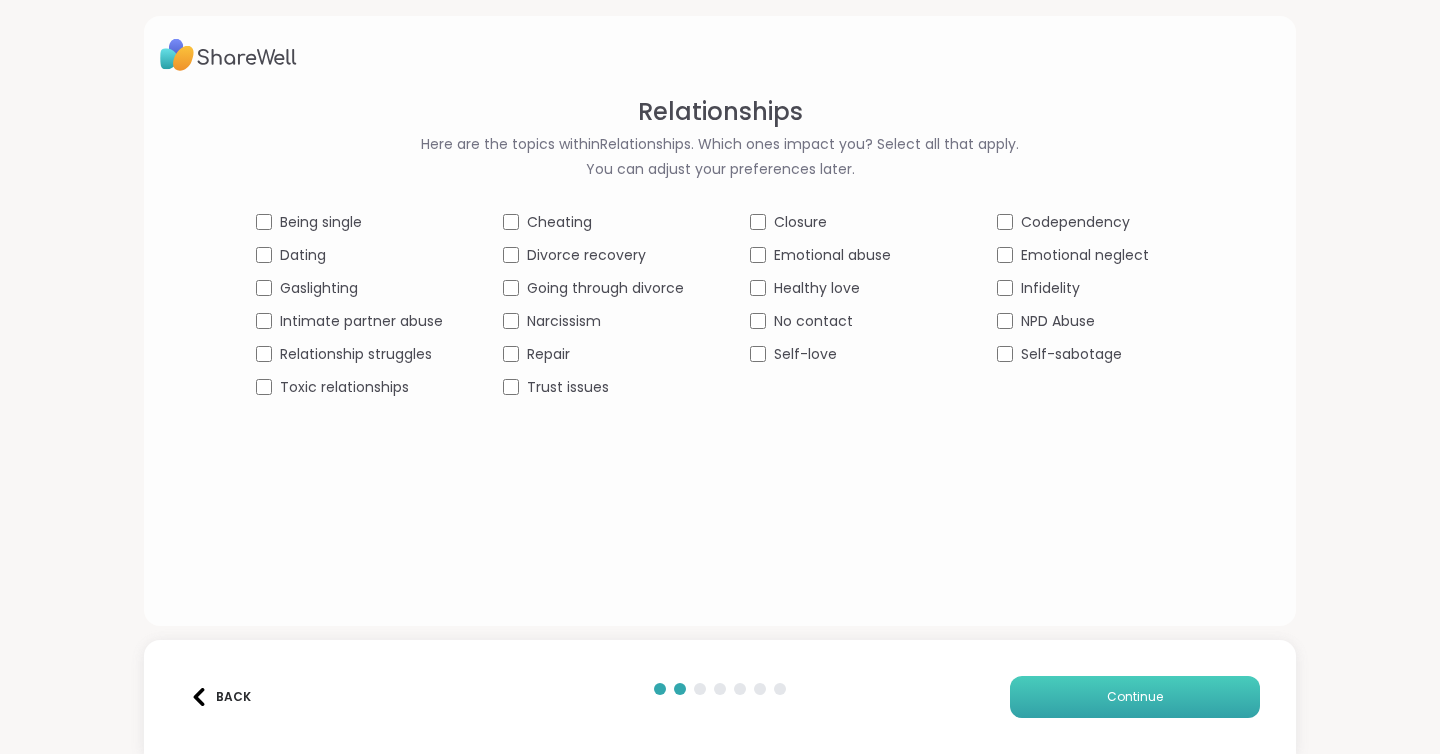 click on "Continue" at bounding box center (1135, 697) 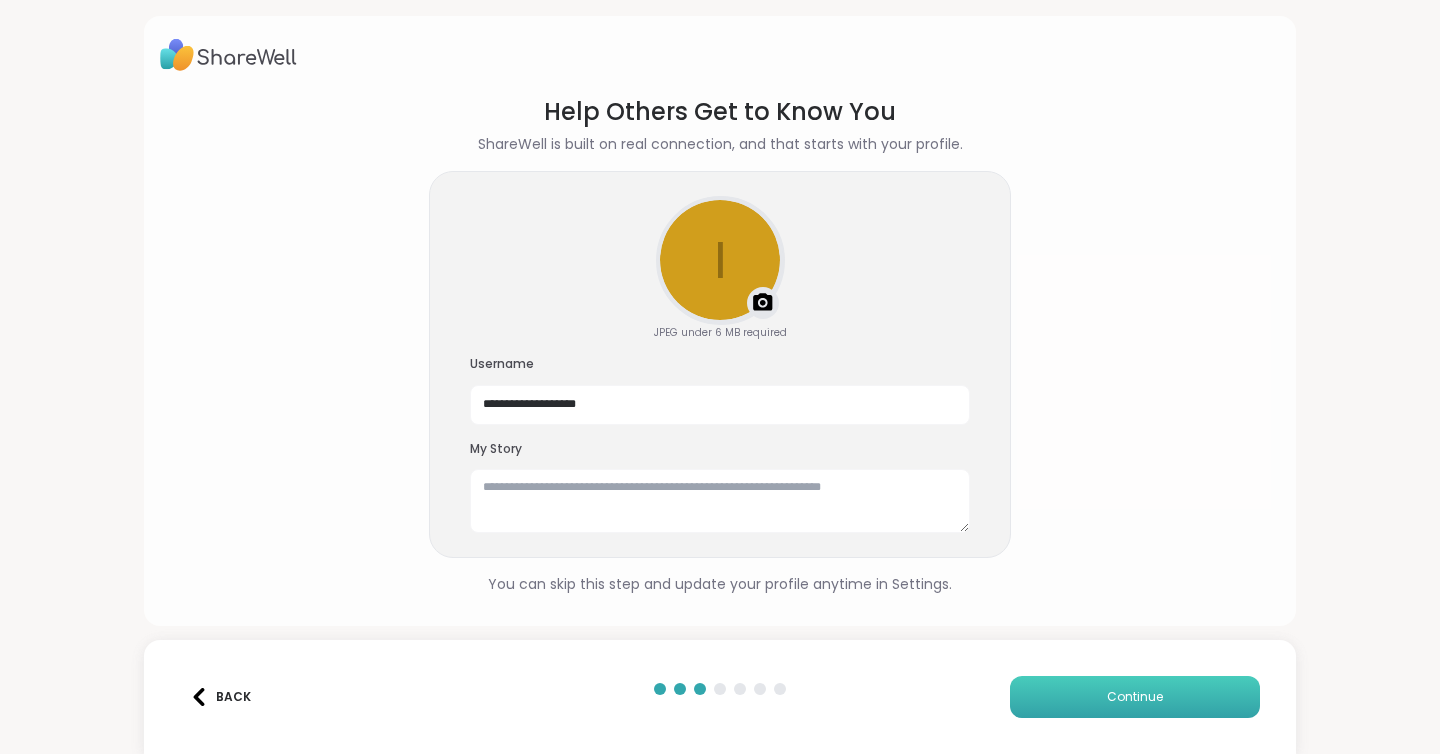 click on "Continue" at bounding box center (1135, 697) 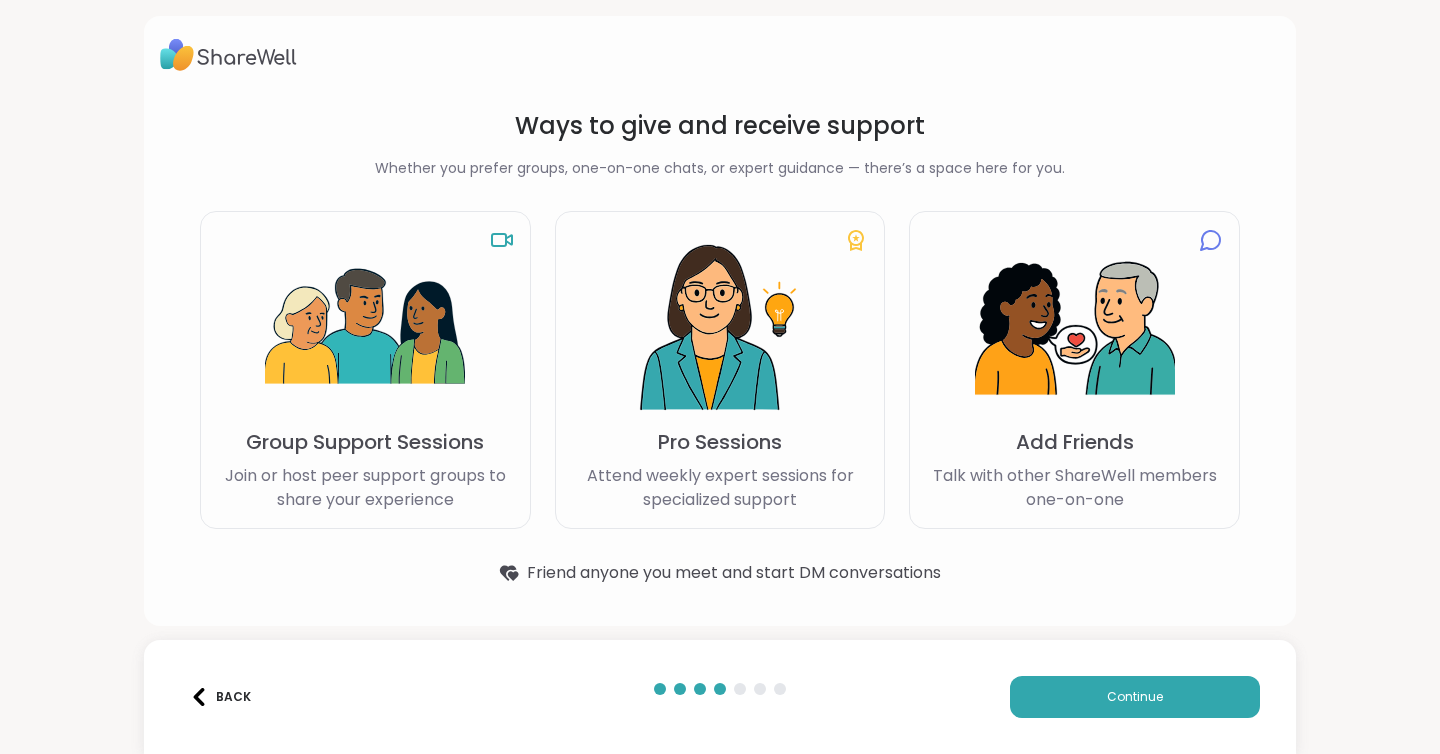 click on "Group Support Sessions" at bounding box center [365, 442] 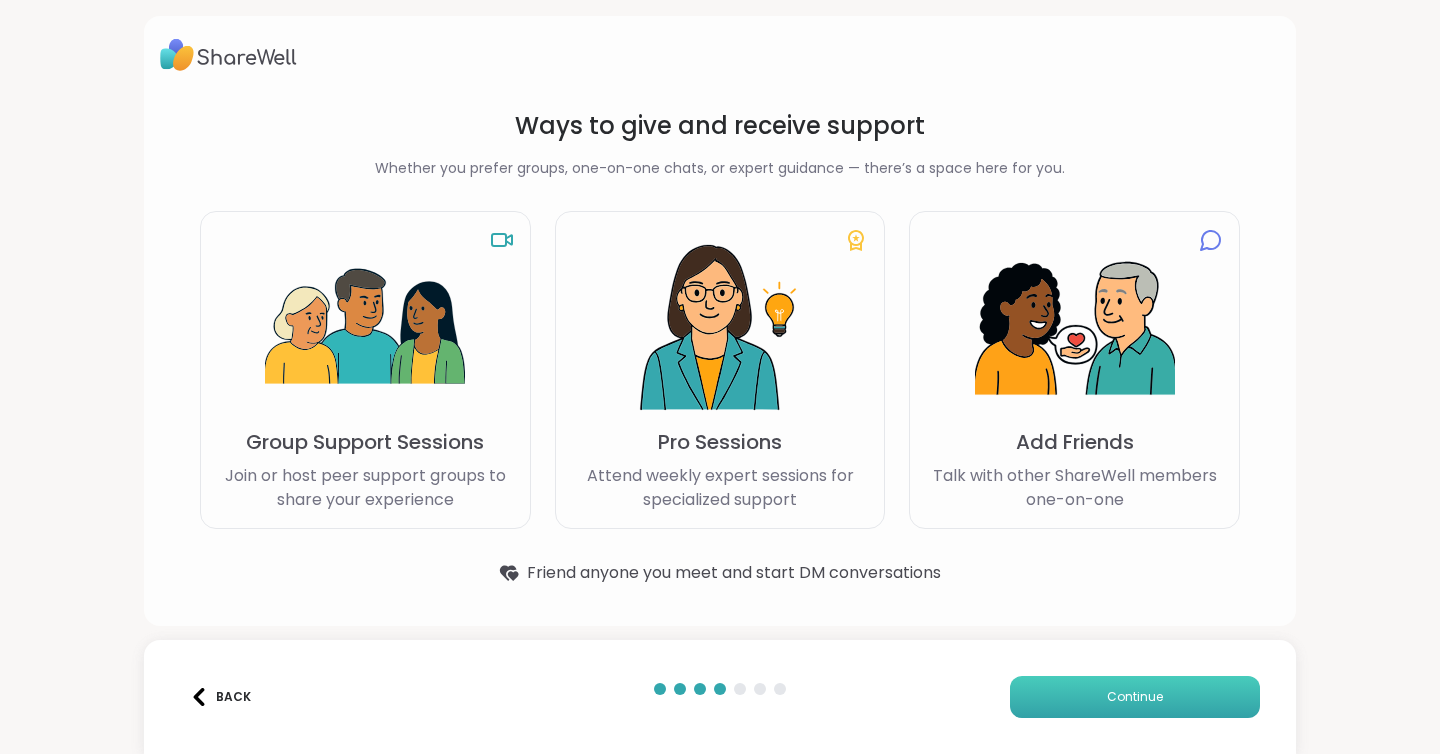 click on "Continue" at bounding box center (1135, 697) 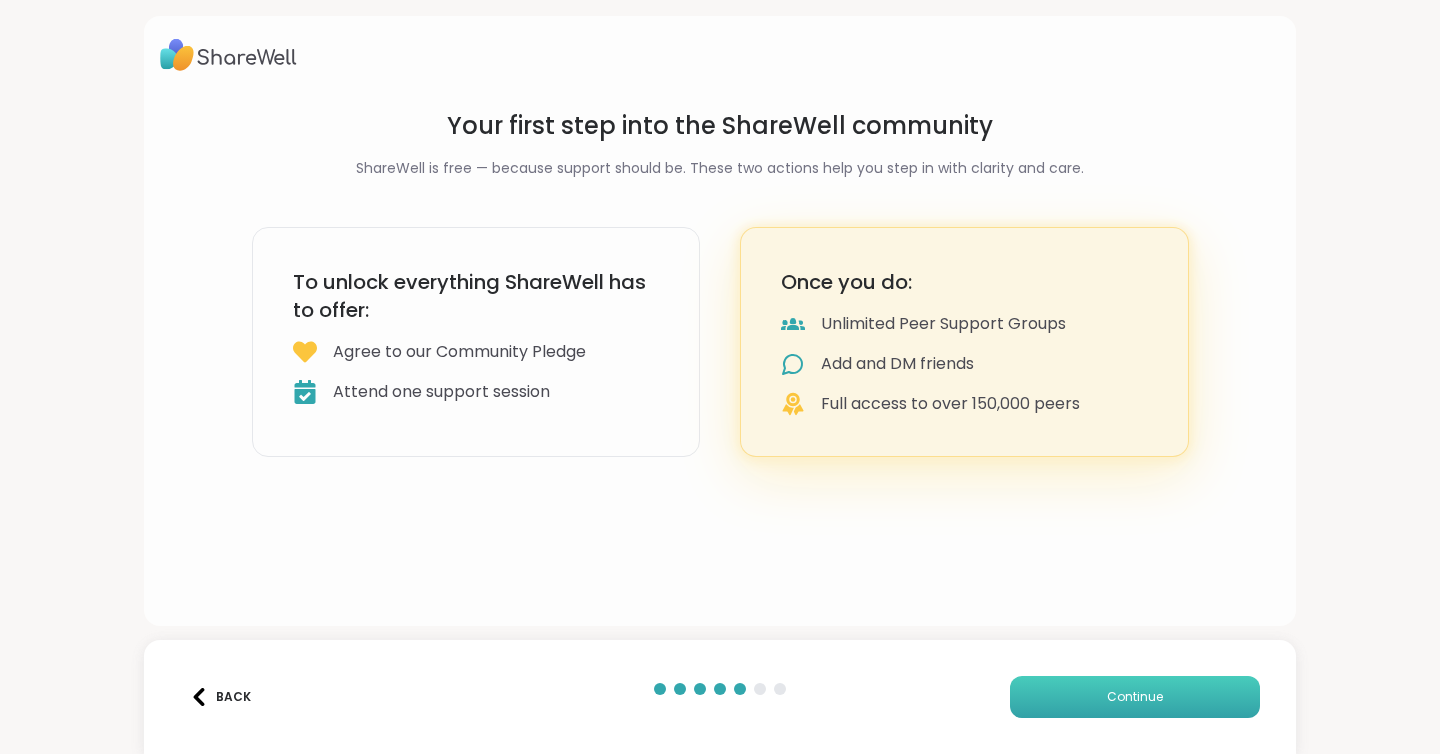 click on "Continue" at bounding box center [1135, 697] 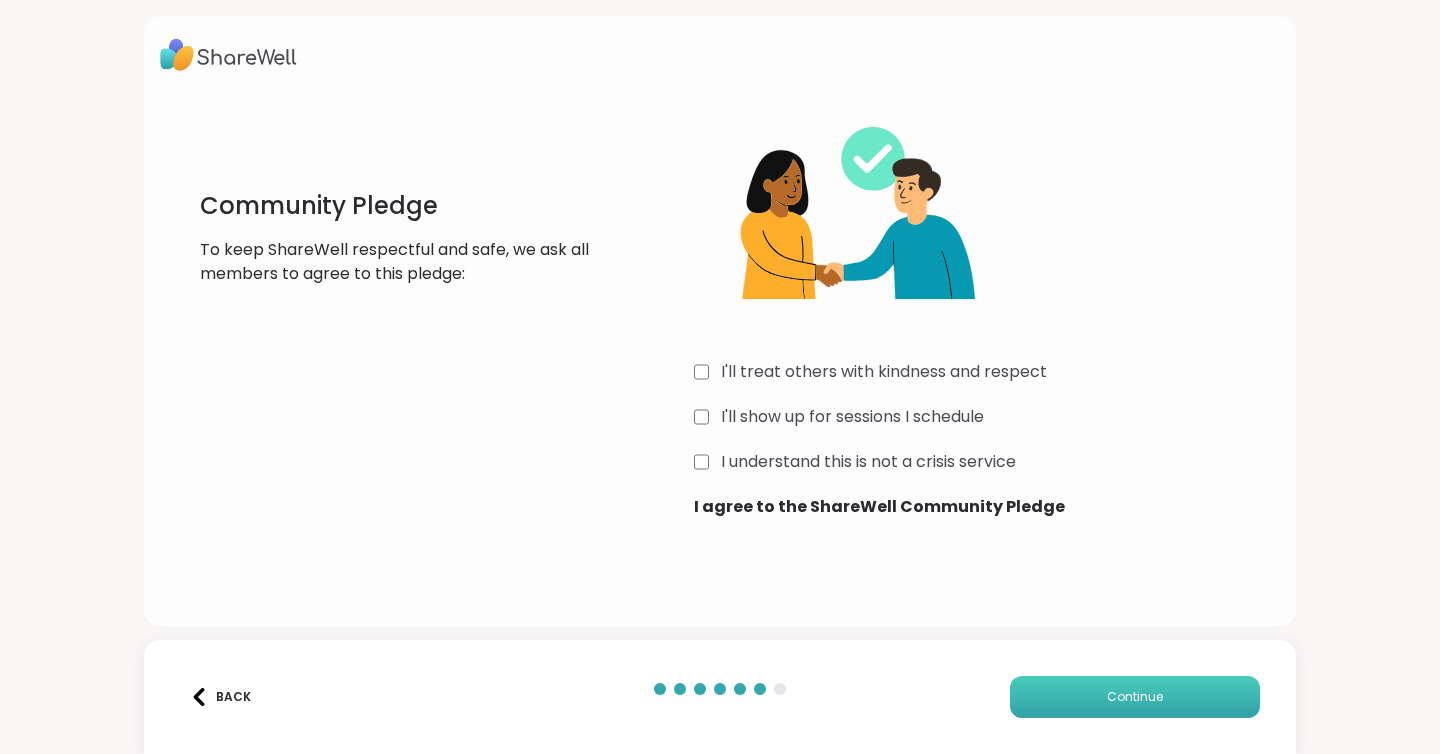 click on "Continue" at bounding box center (1135, 697) 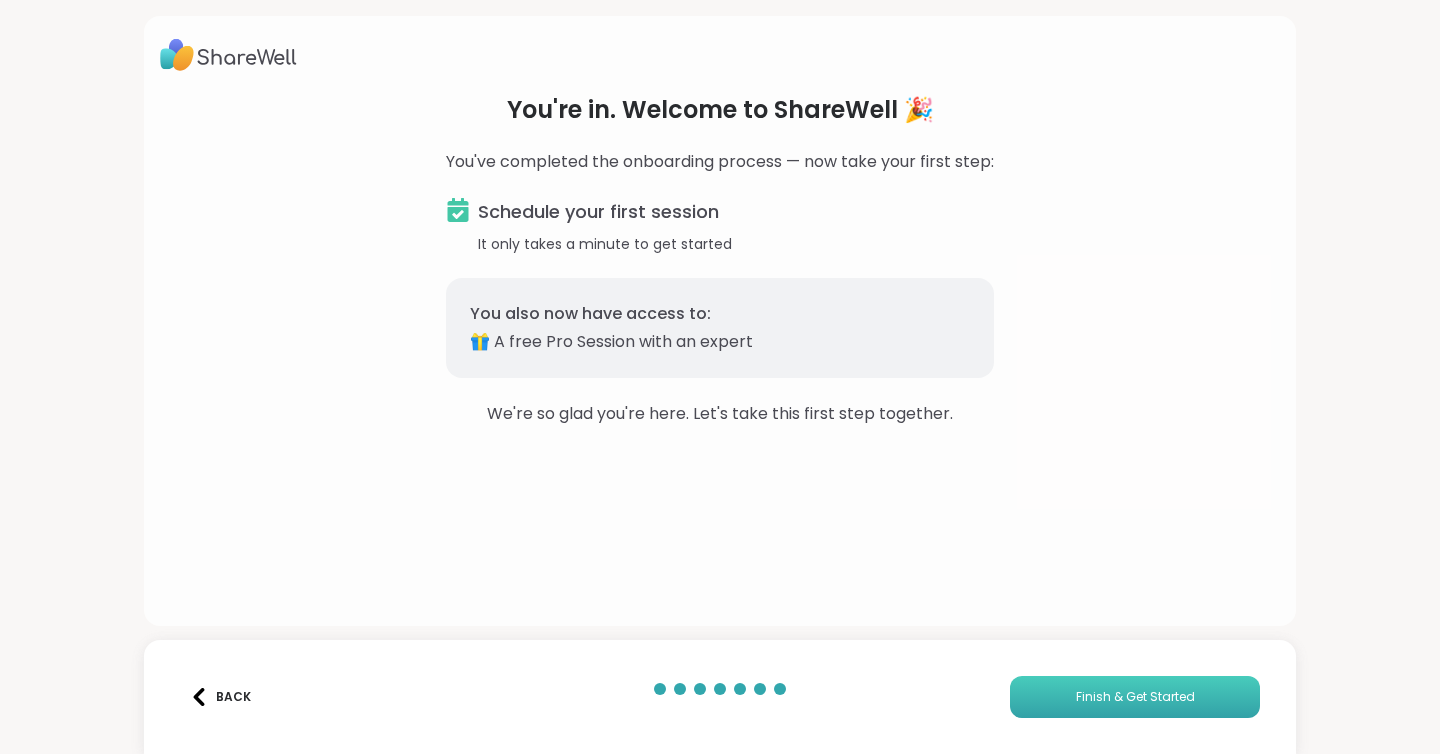 click on "Finish & Get Started" at bounding box center (1135, 697) 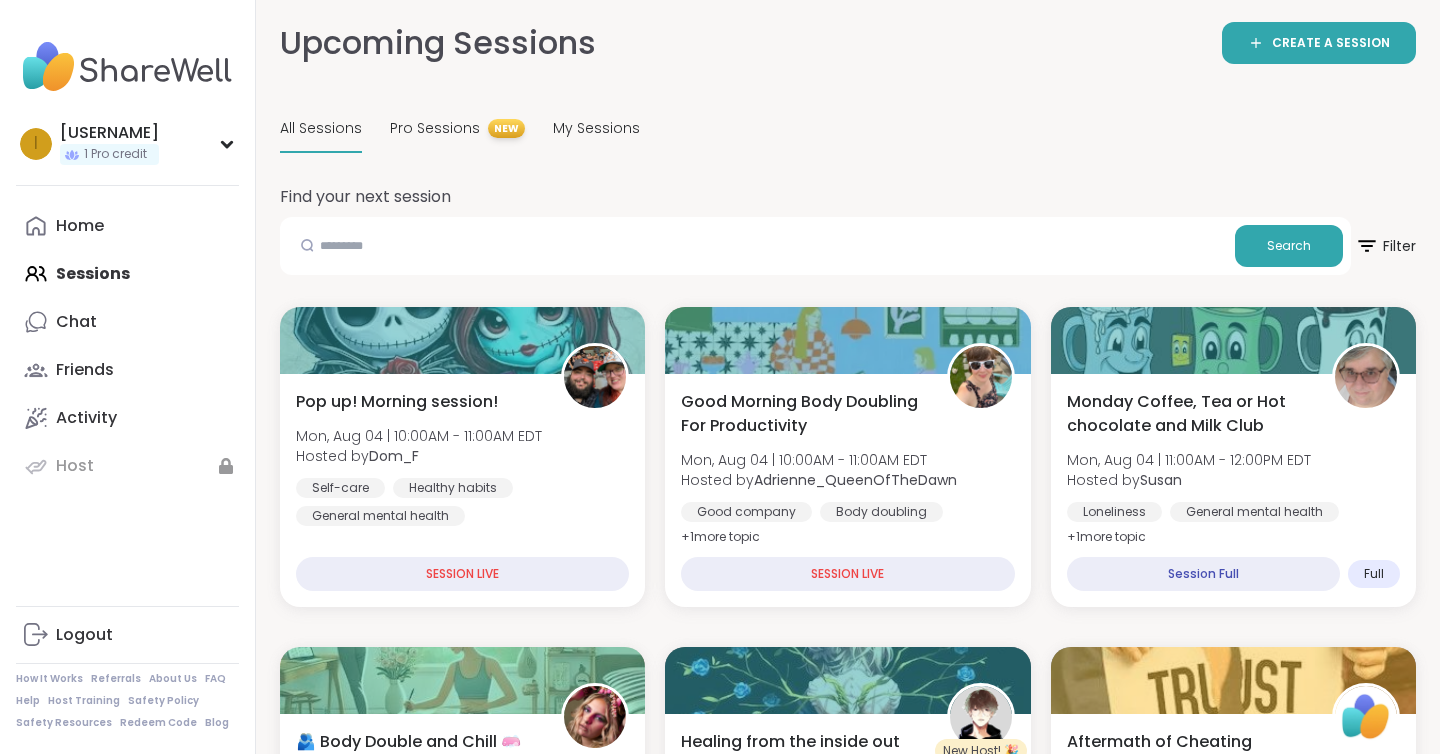 scroll, scrollTop: 152, scrollLeft: 0, axis: vertical 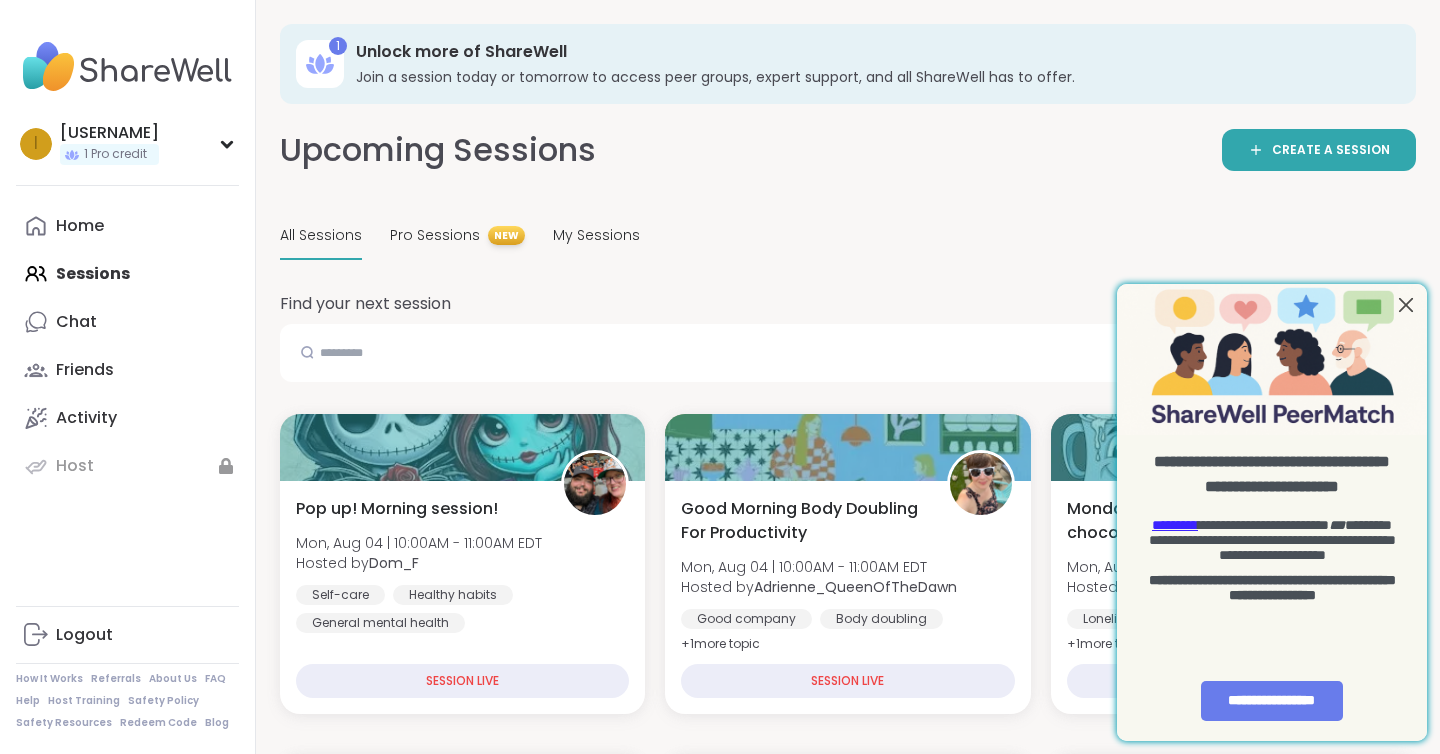 click at bounding box center [1406, 304] 